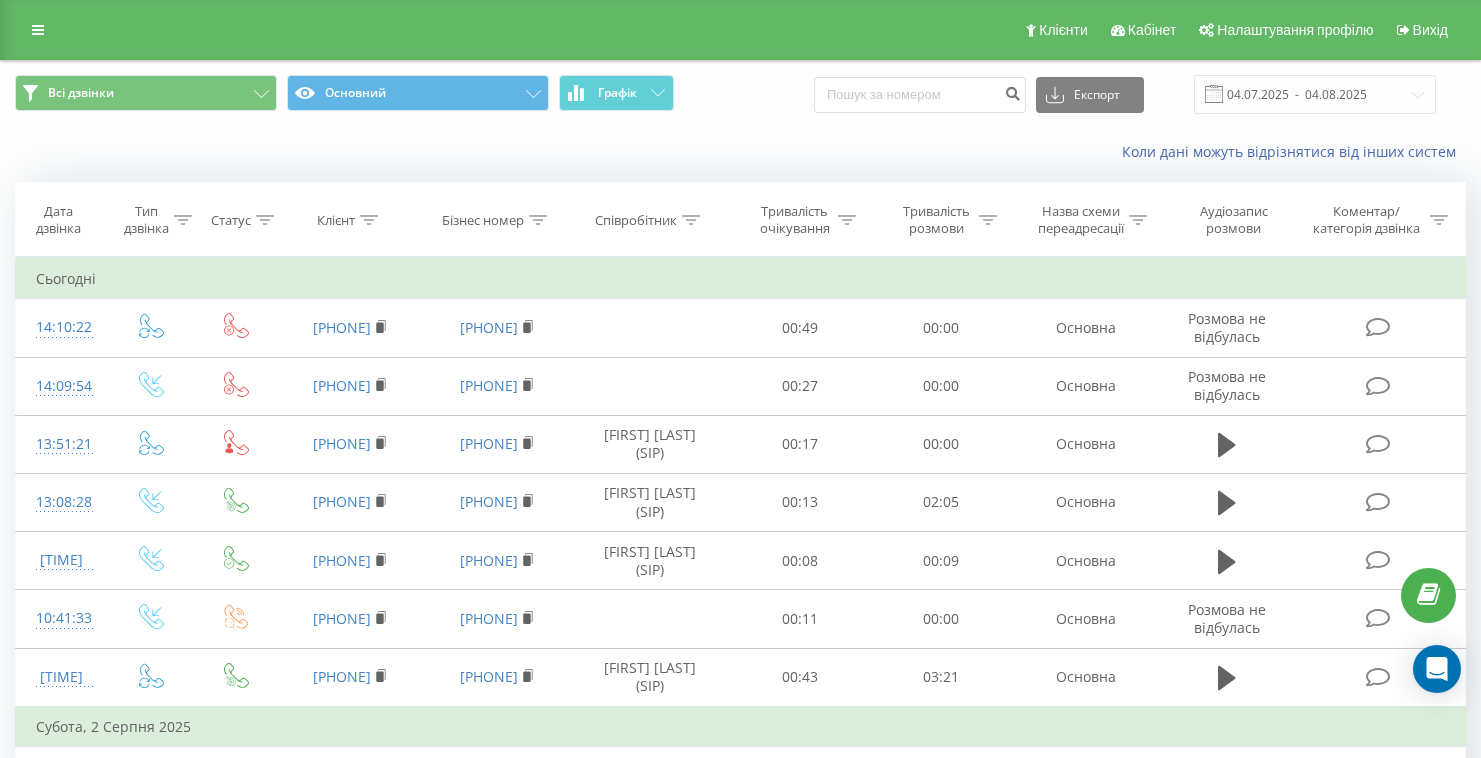 scroll, scrollTop: 0, scrollLeft: 0, axis: both 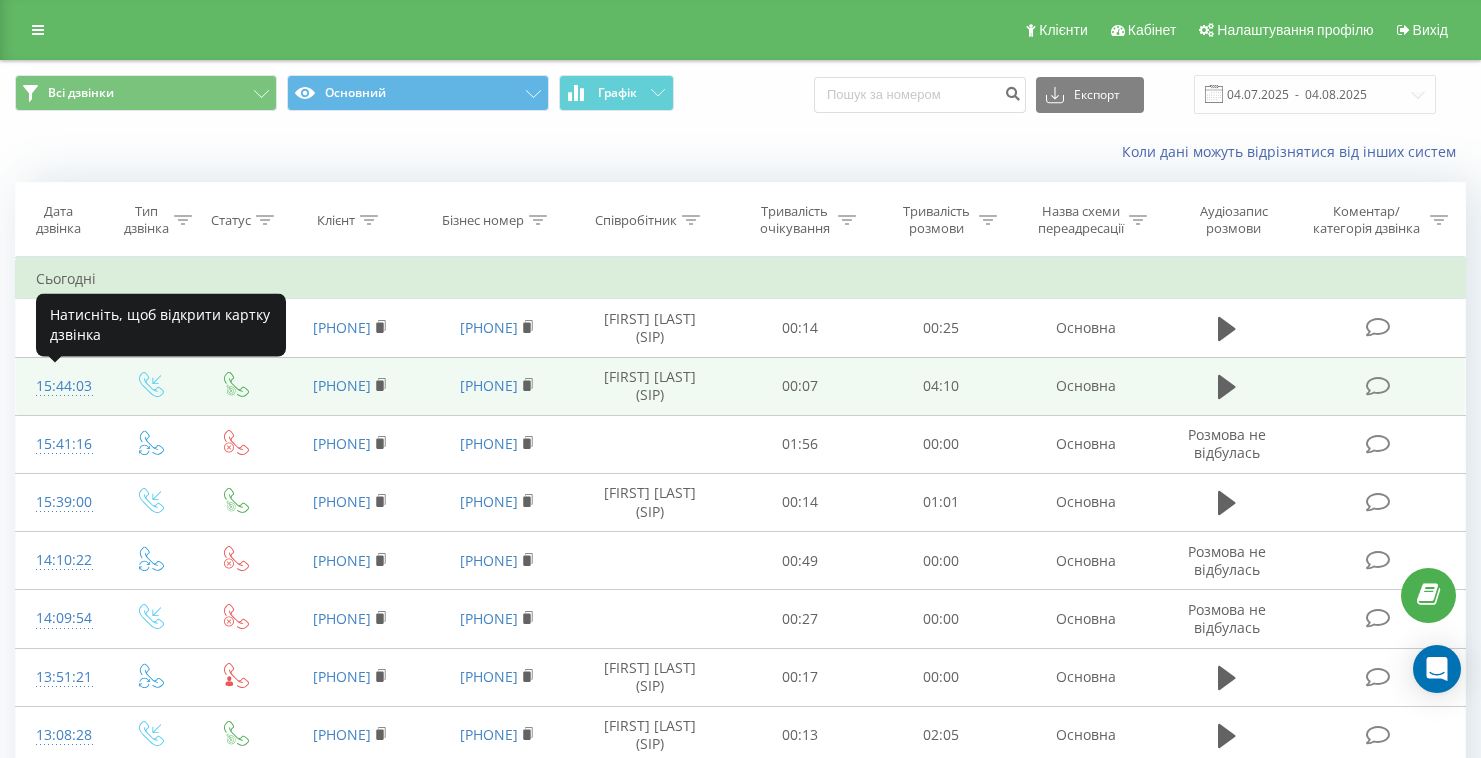 click on "15:44:03" at bounding box center (61, 386) 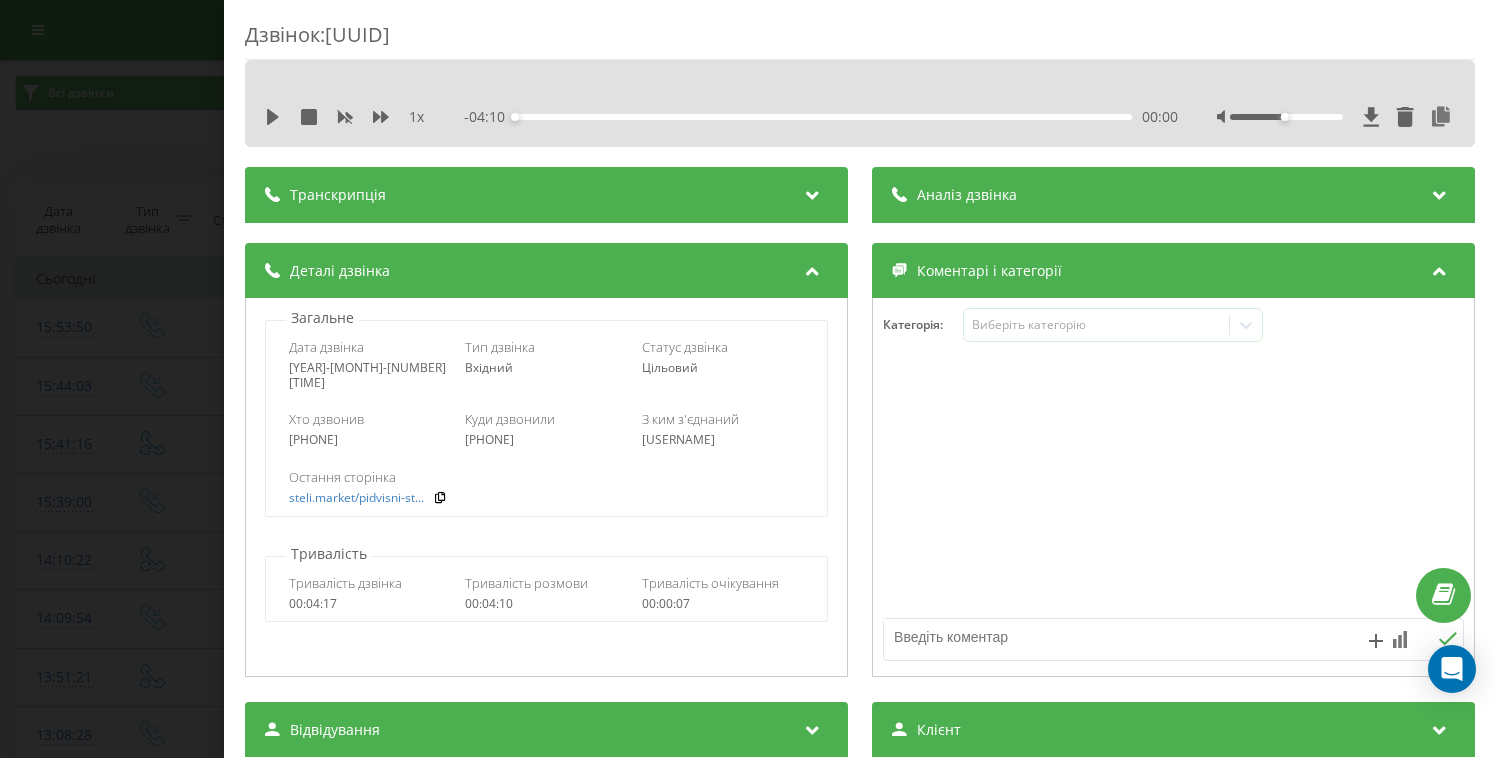 click on "1 x  - 04:10 00:00   00:00" at bounding box center (860, 117) 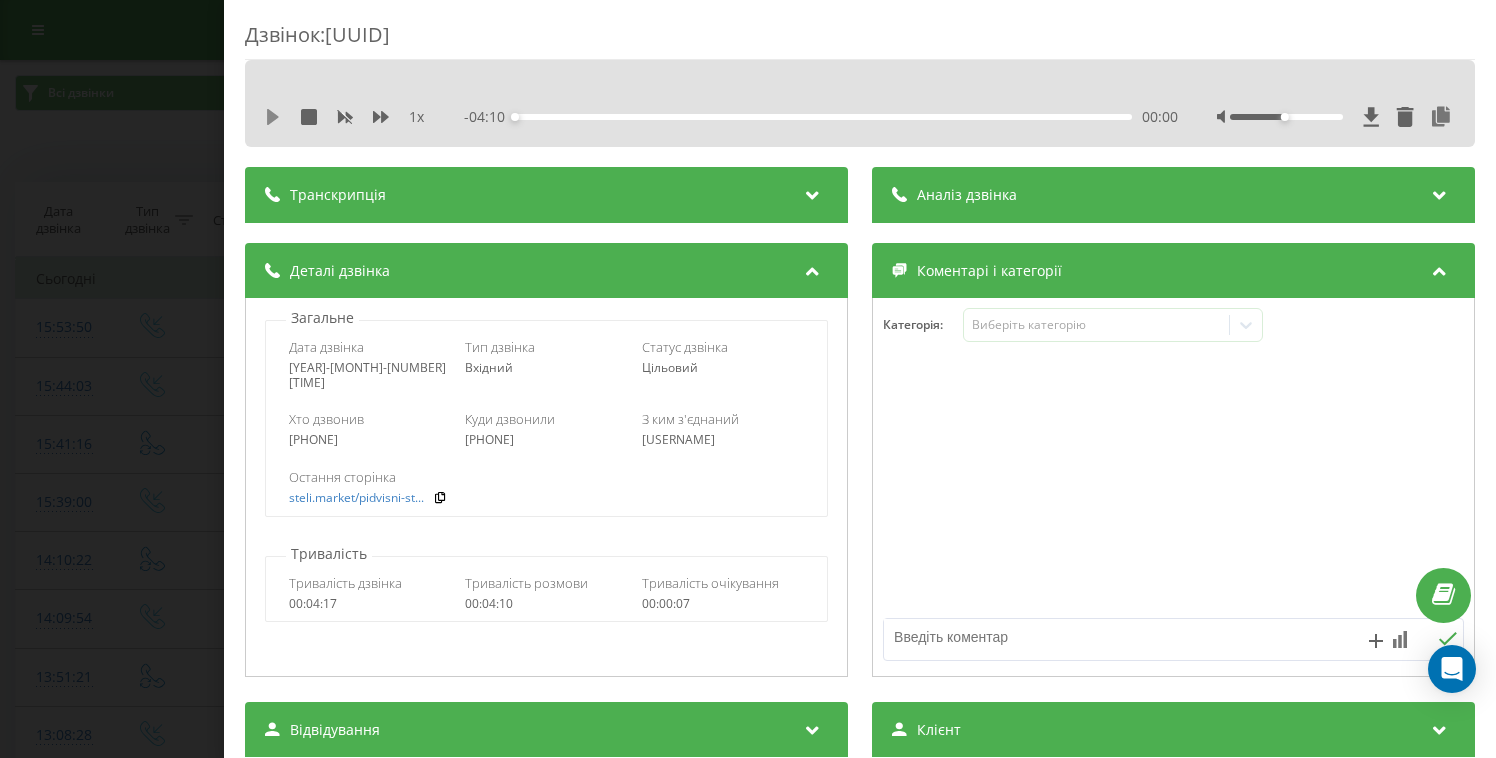 click 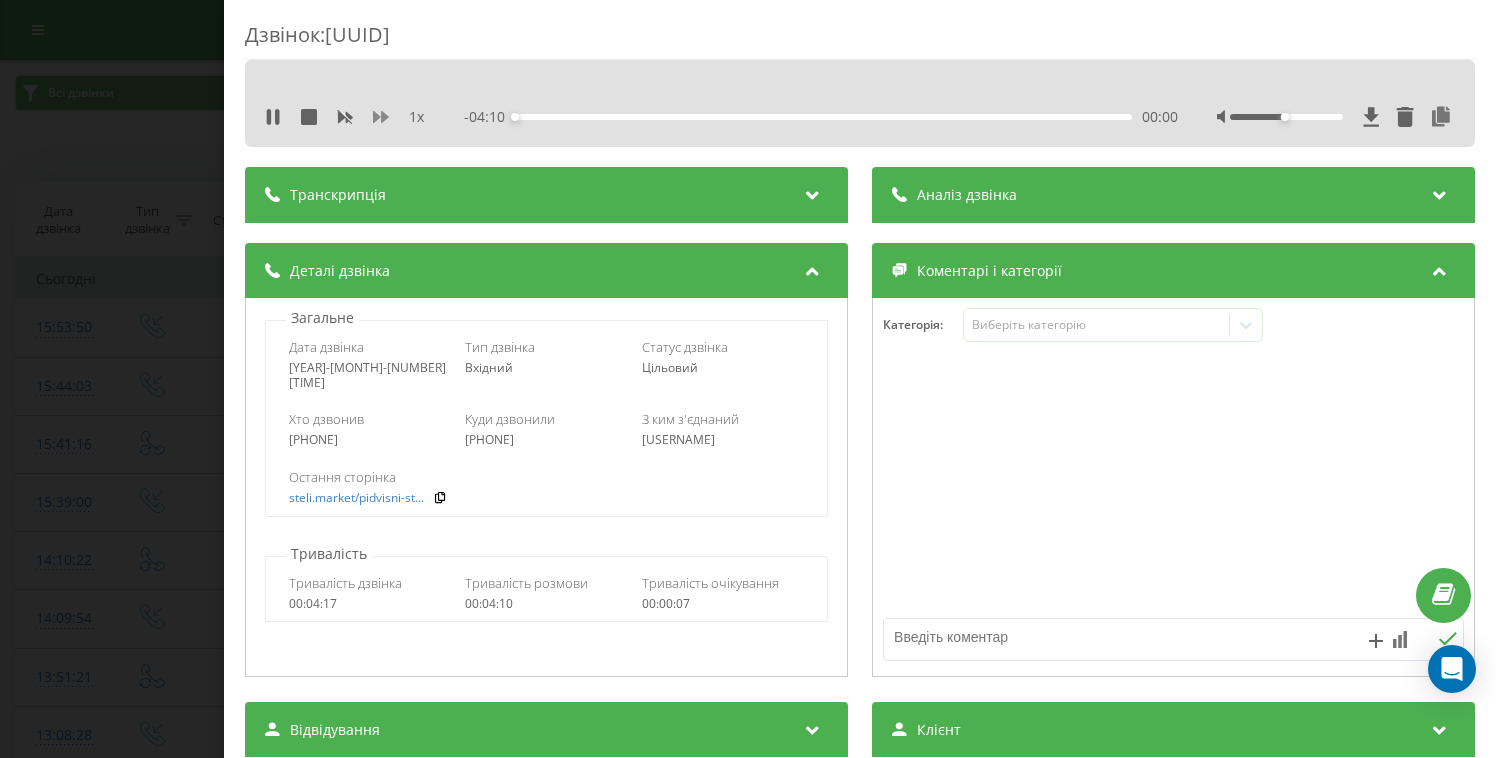 click 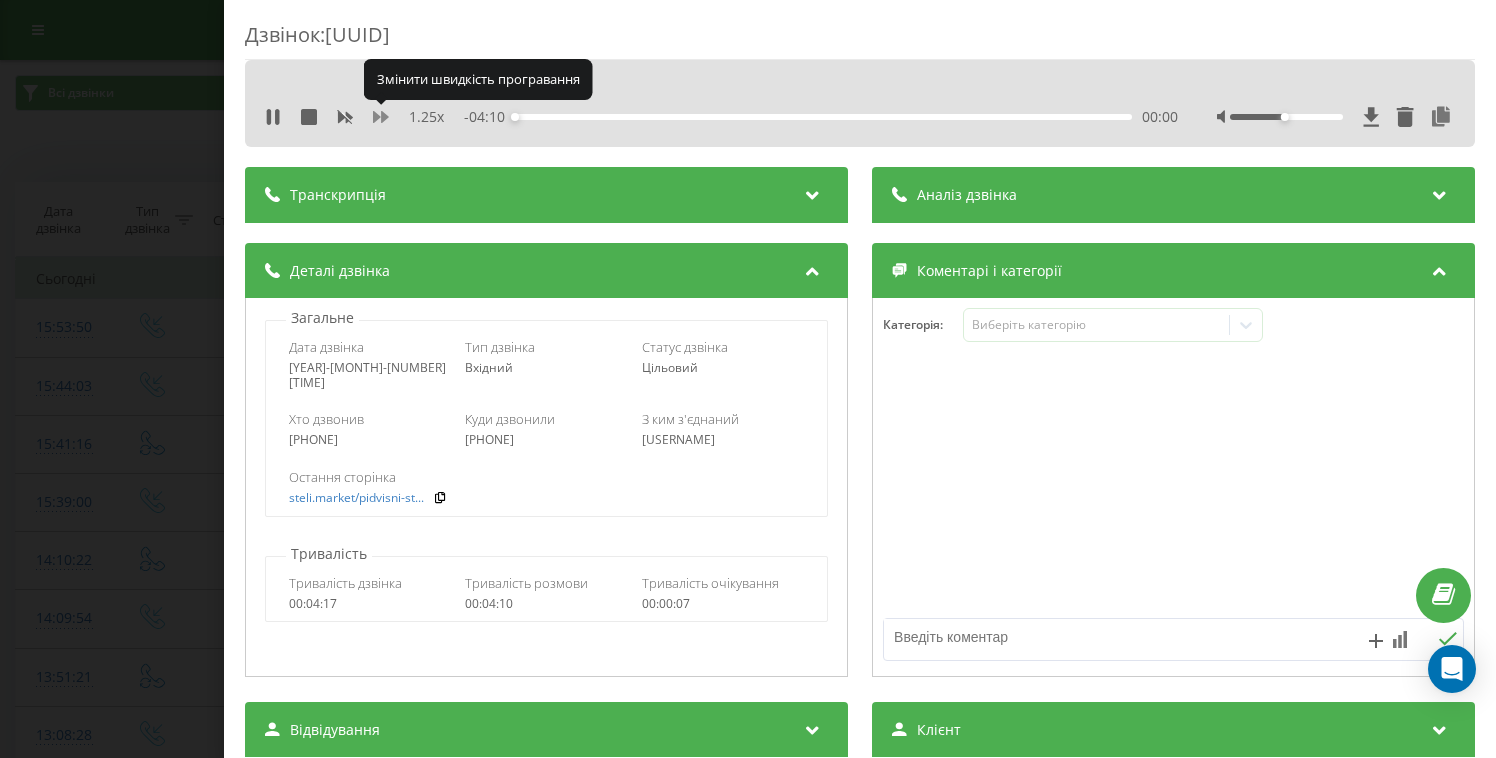 click 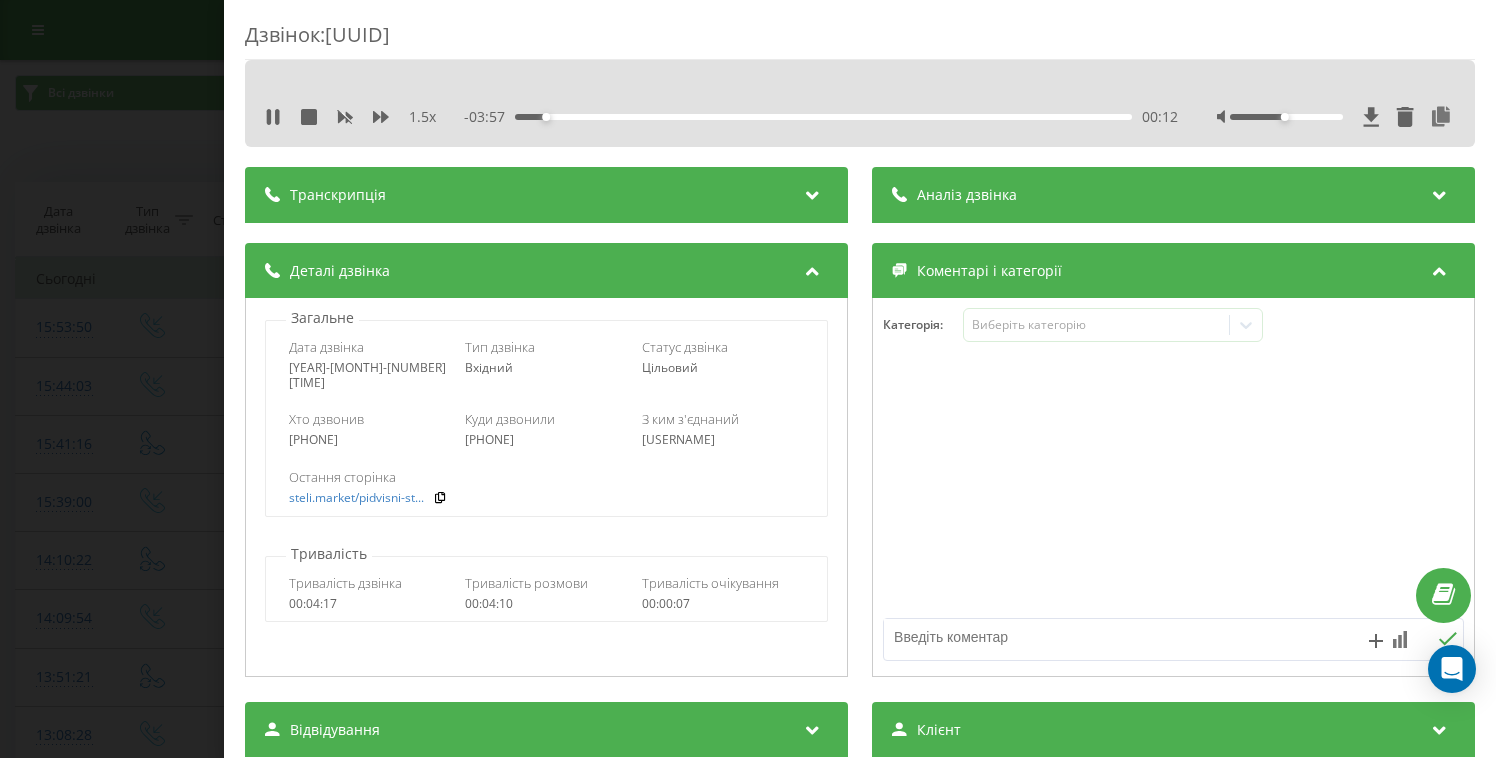 click at bounding box center (1287, 117) 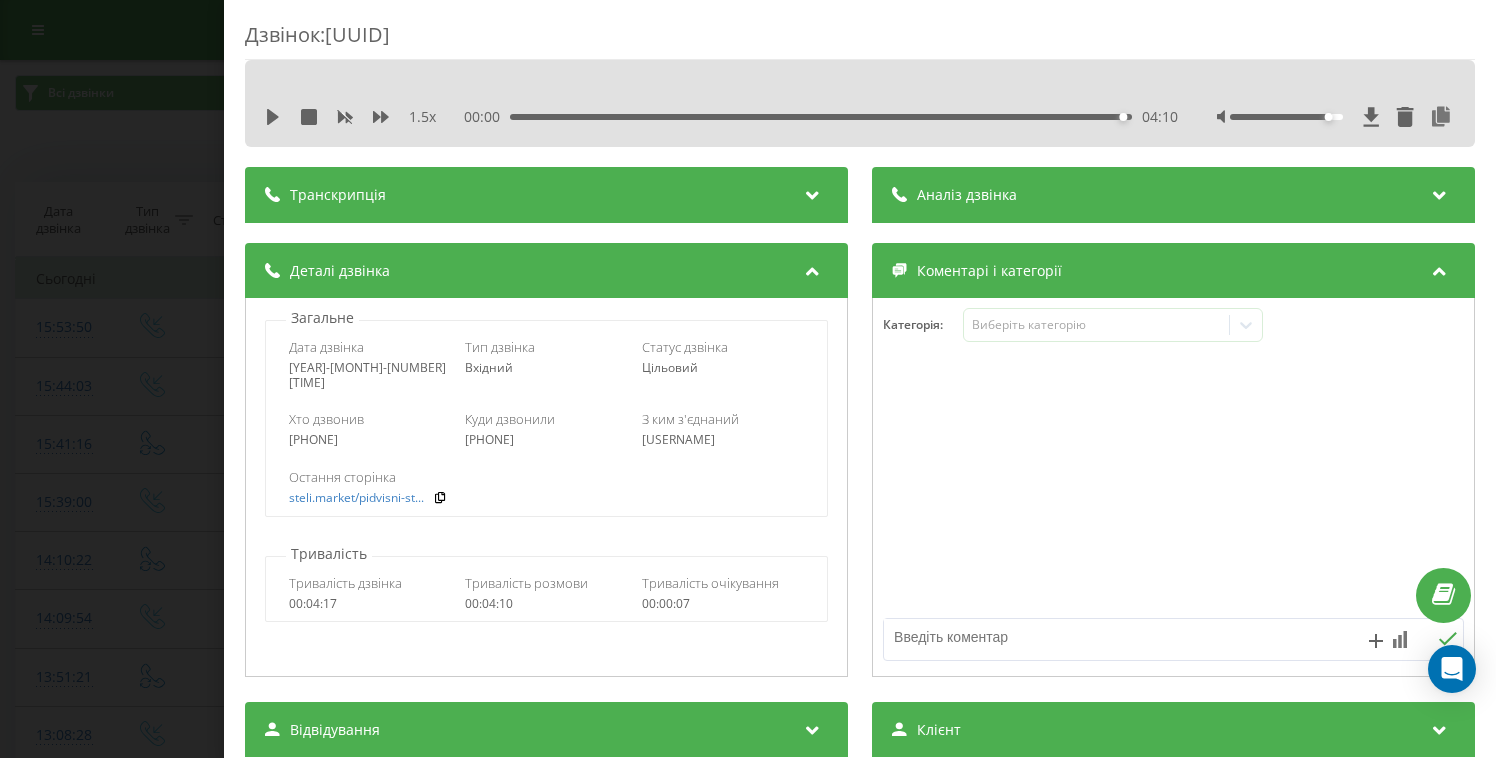 click on "Дзвінок : [UUID] [NUMBER] x [TIME] [TIME] [TIME] Транскрипція Для AI-аналізу майбутніх дзвінків налаштуйте та активуйте профіль на сторінці . Якщо профіль вже є і дзвінок відповідає його умовам, оновіть сторінку через 10 хвилин - AI аналізує поточний дзвінок. Аналіз дзвінка Для AI-аналізу майбутніх дзвінків налаштуйте та активуйте профіль на сторінці . Якщо профіль вже є і дзвінок відповідає його умовам, оновіть сторінку через 10 хвилин - AI аналізує поточний дзвінок. Деталі дзвінка Загальне Дата дзвінка [YEAR]-[MONTH]-[NUMBER] [TIME] Тип дзвінка Вхідний Статус дзвінка Цільовий [PHONE] :" at bounding box center [748, 379] 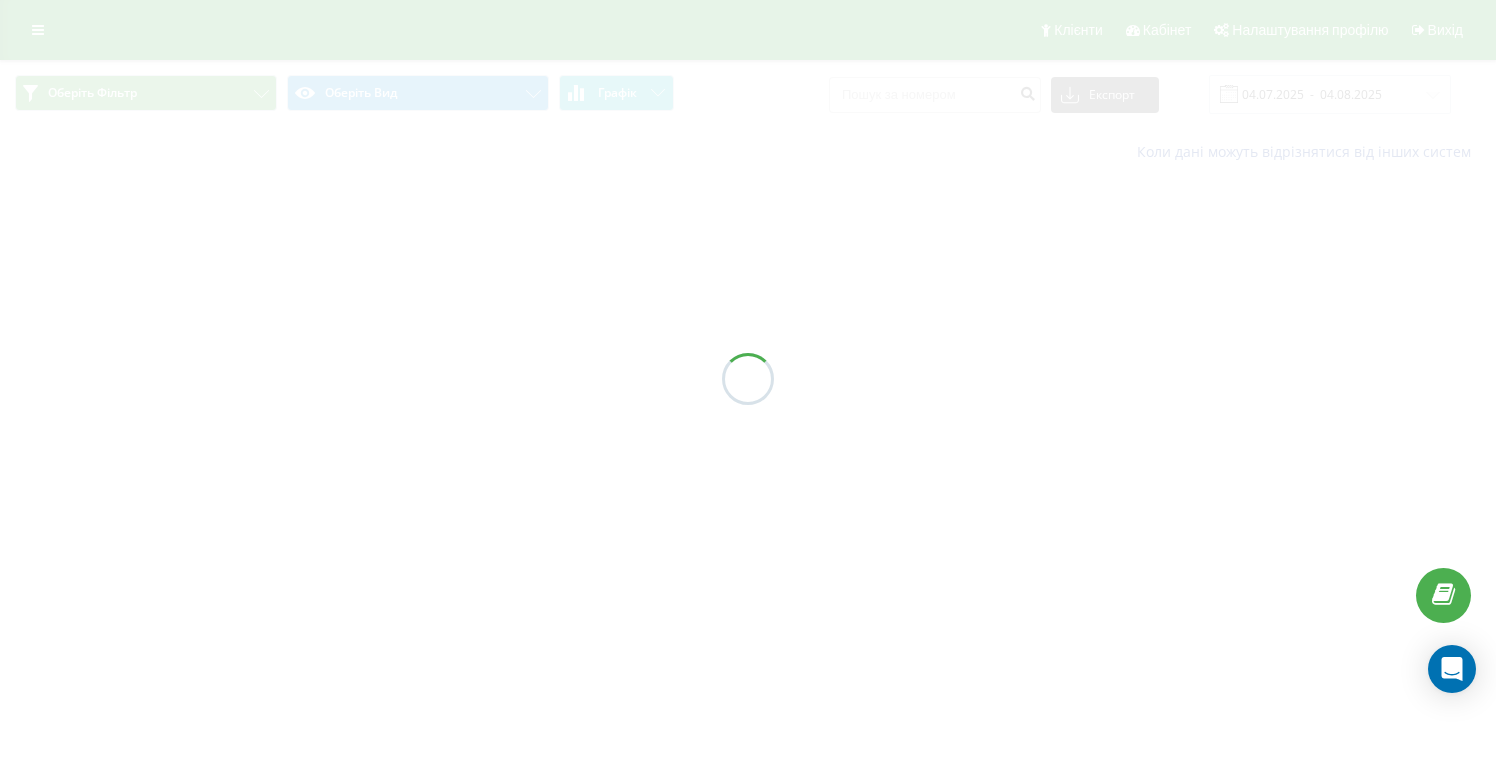 scroll, scrollTop: 0, scrollLeft: 0, axis: both 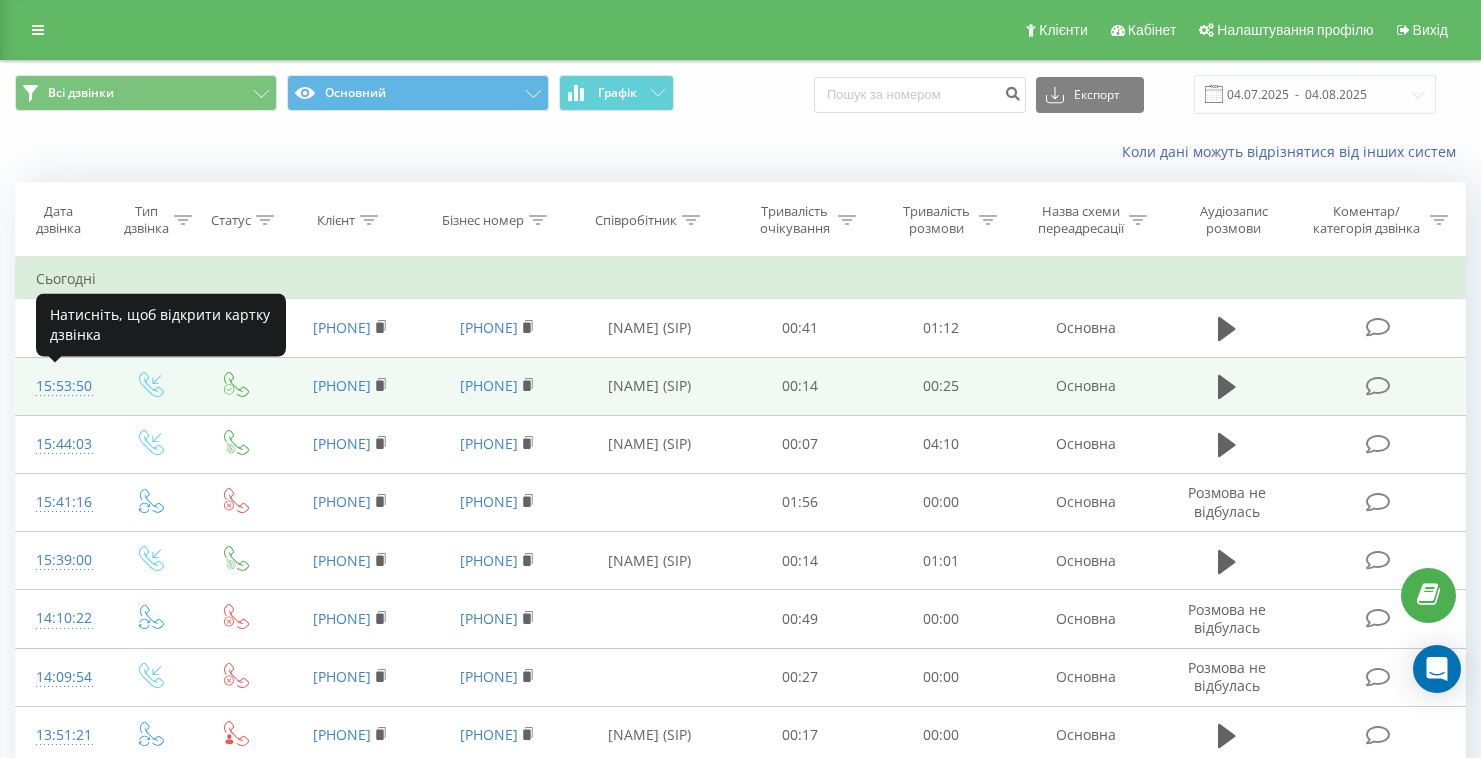 click on "15:53:50" at bounding box center [61, 386] 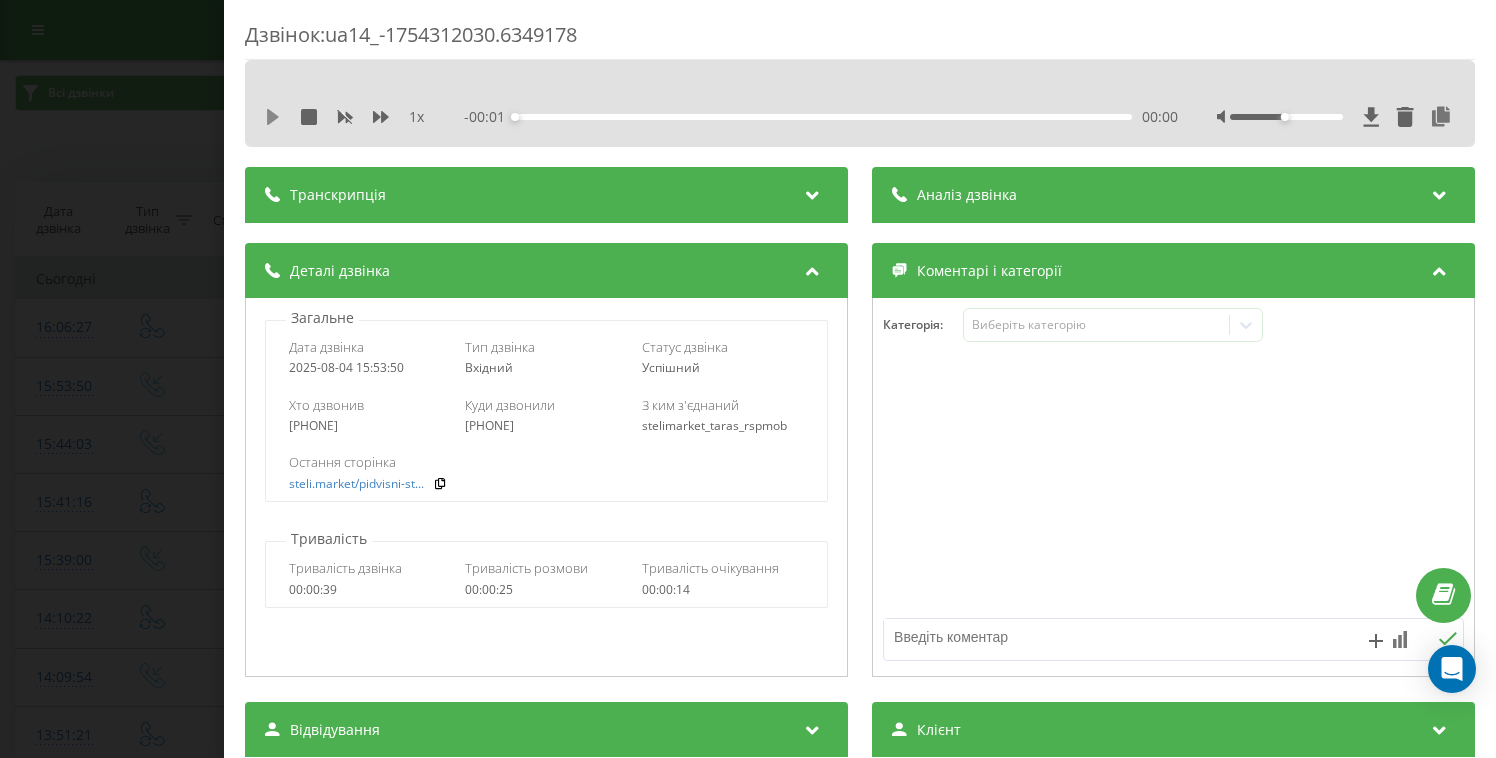 click 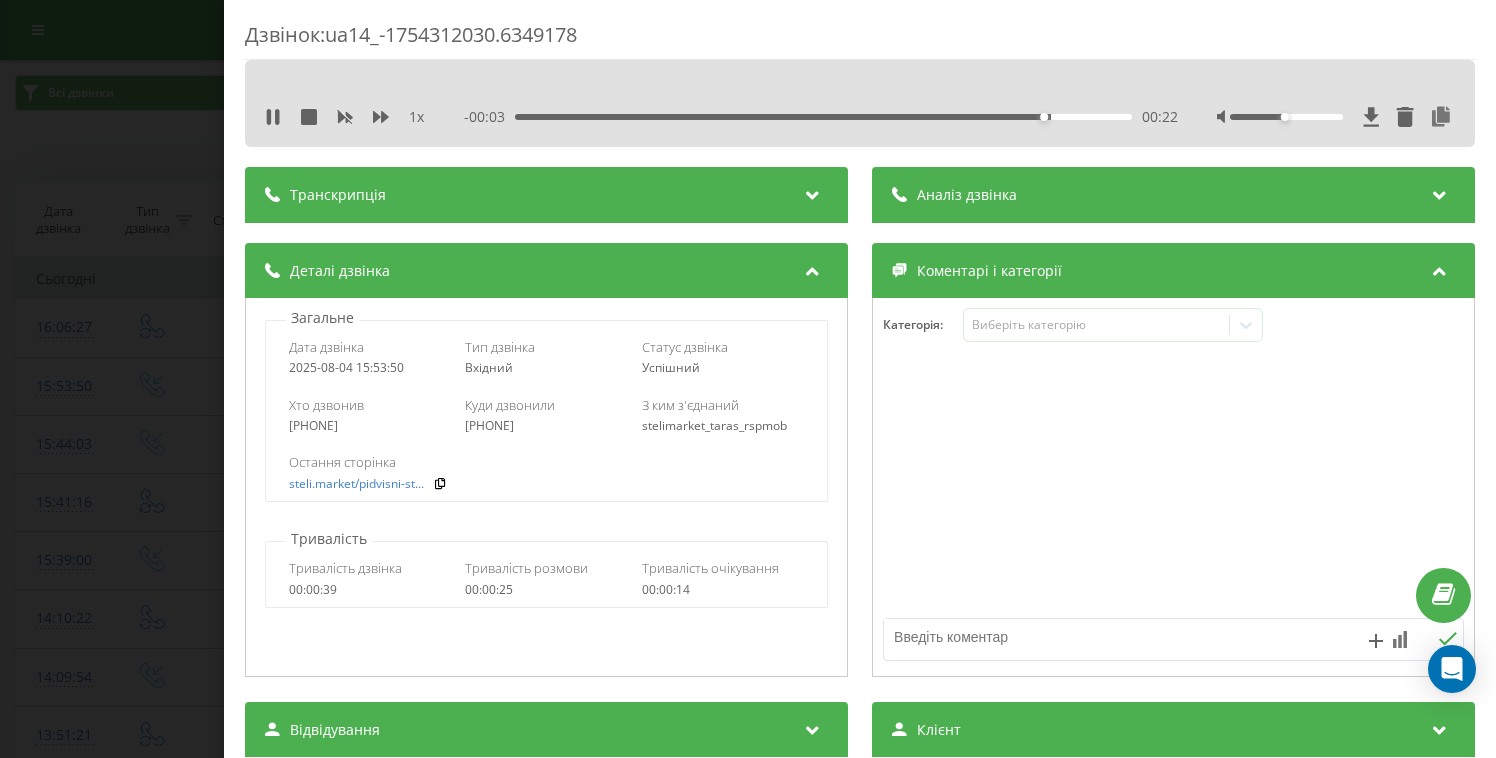 click on "Дзвінок :  ua14_-1754312030.6349178   1 x  - 00:03 00:22   00:22   Транскрипція Для AI-аналізу майбутніх дзвінків  налаштуйте та активуйте профіль на сторінці . Якщо профіль вже є і дзвінок відповідає його умовам, оновіть сторінку через 10 хвилин - AI аналізує поточний дзвінок. Аналіз дзвінка Для AI-аналізу майбутніх дзвінків  налаштуйте та активуйте профіль на сторінці . Якщо профіль вже є і дзвінок відповідає його умовам, оновіть сторінку через 10 хвилин - AI аналізує поточний дзвінок. Деталі дзвінка Загальне Дата дзвінка 2025-08-04 15:53:50 Тип дзвінка Вхідний Статус дзвінка Успішний 380959385555 :" at bounding box center [748, 379] 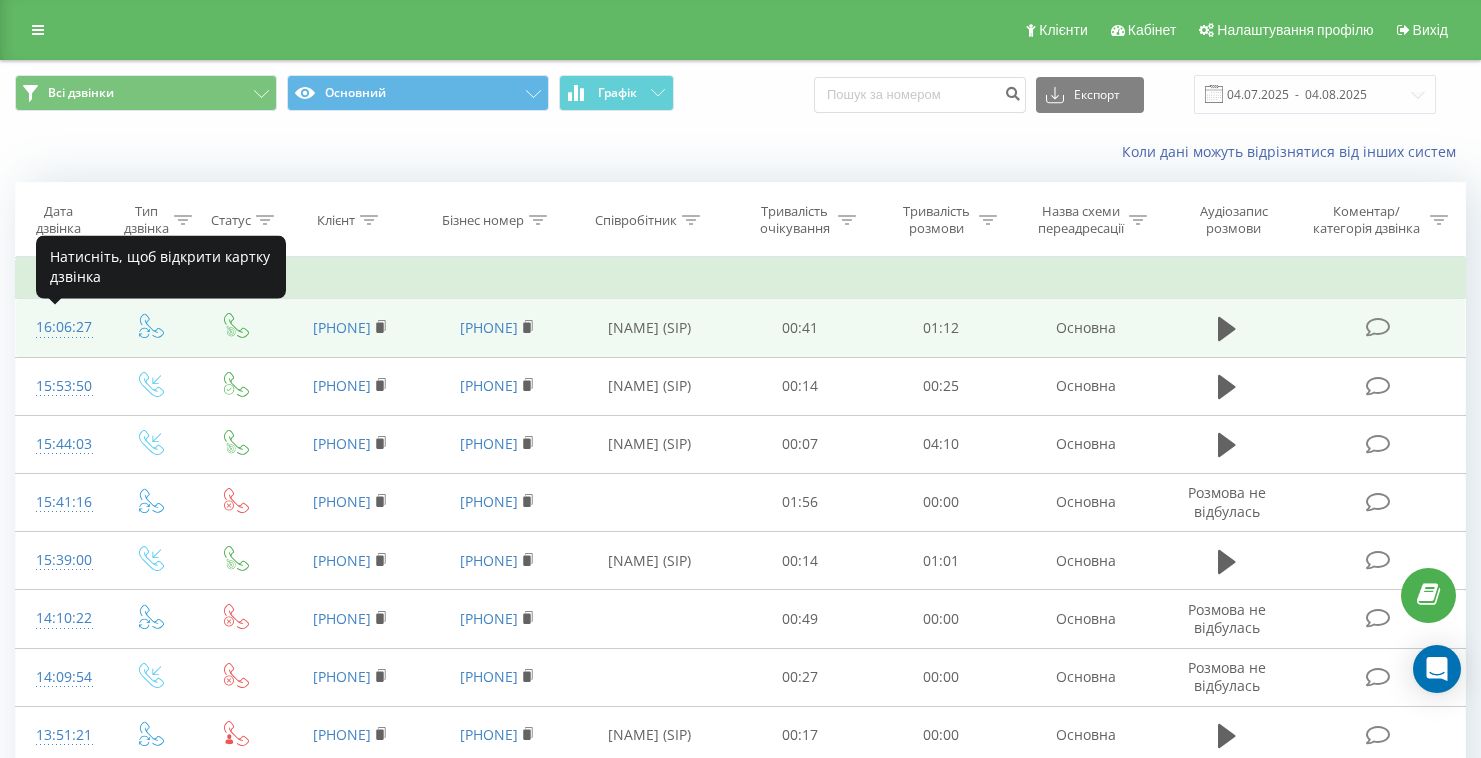 click on "16:06:27" at bounding box center [61, 327] 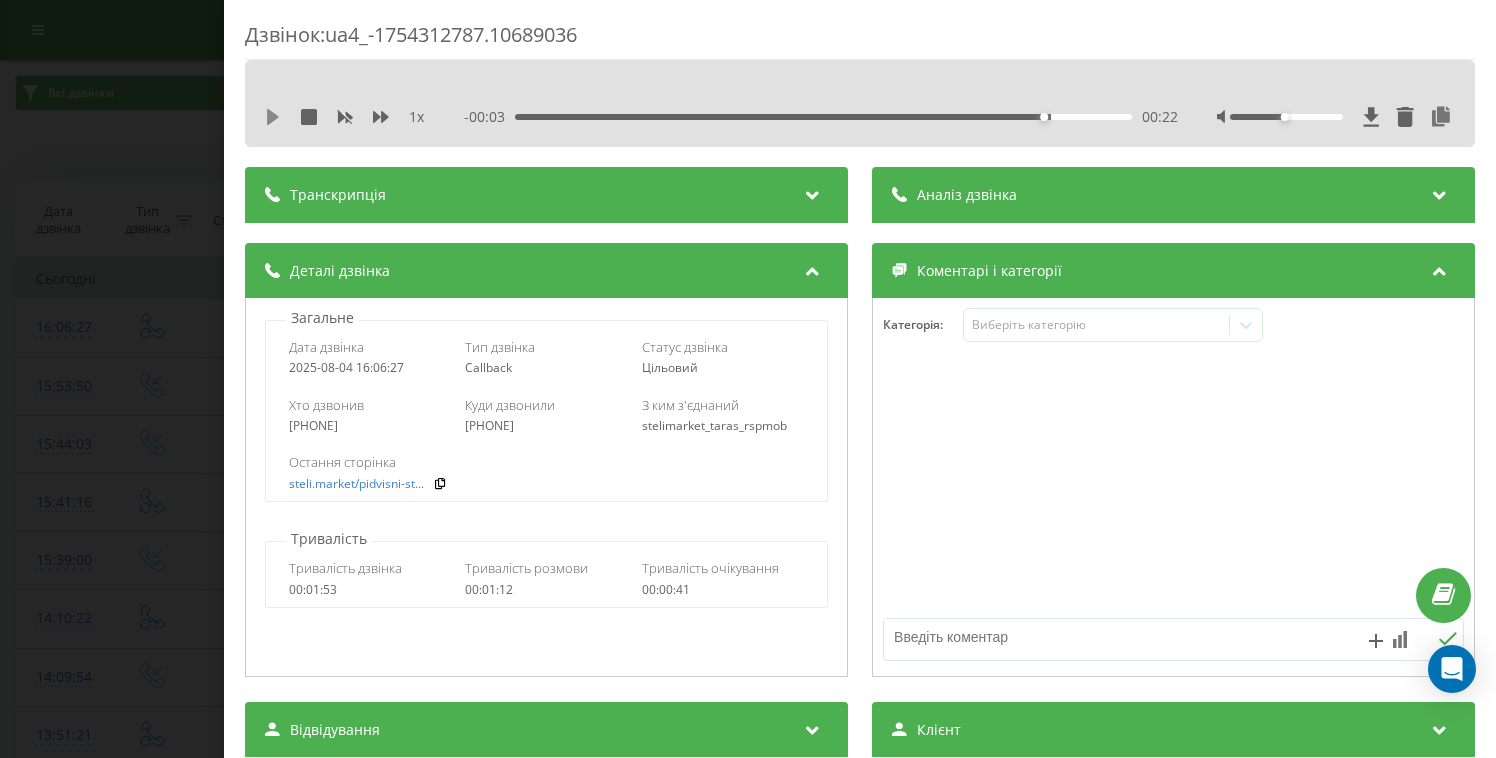 click 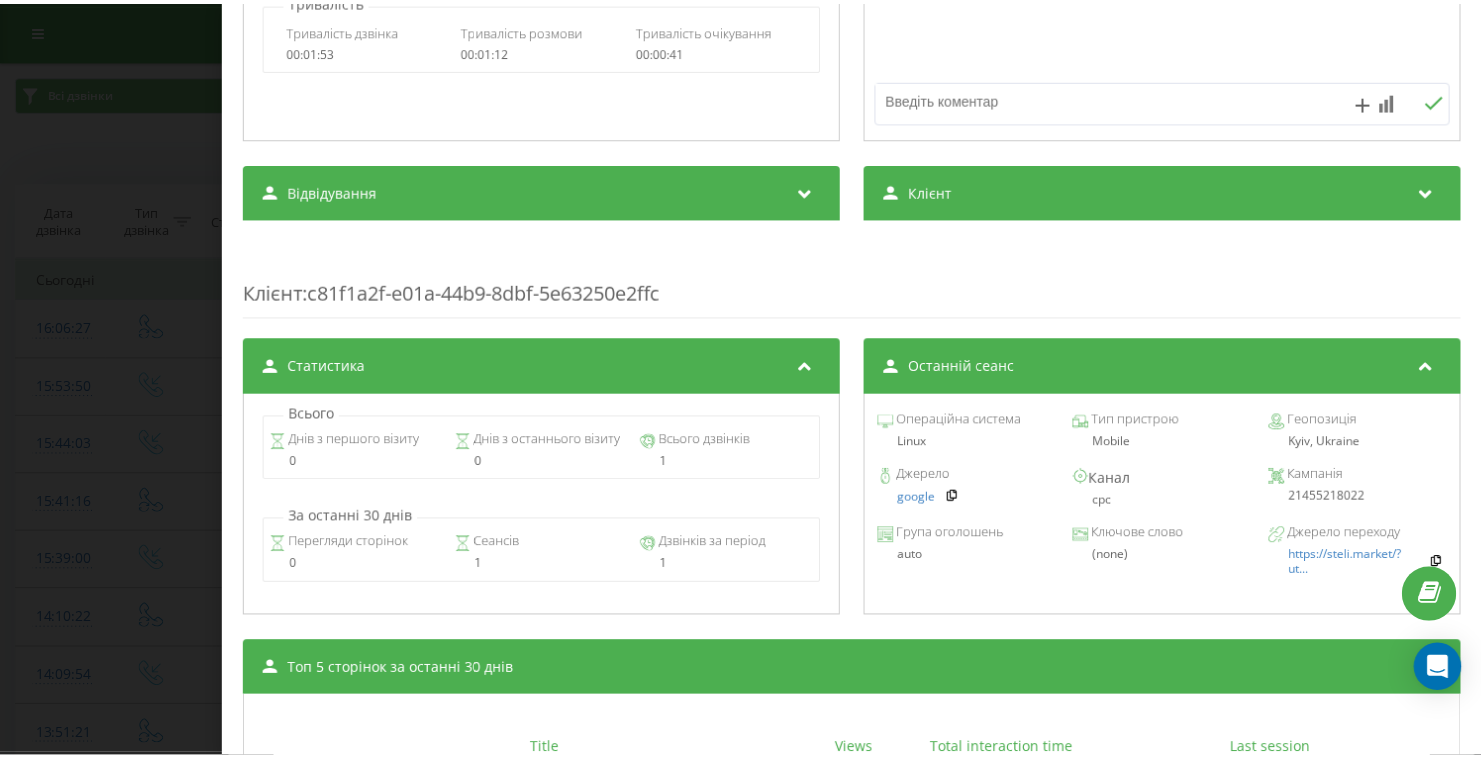 scroll, scrollTop: 0, scrollLeft: 0, axis: both 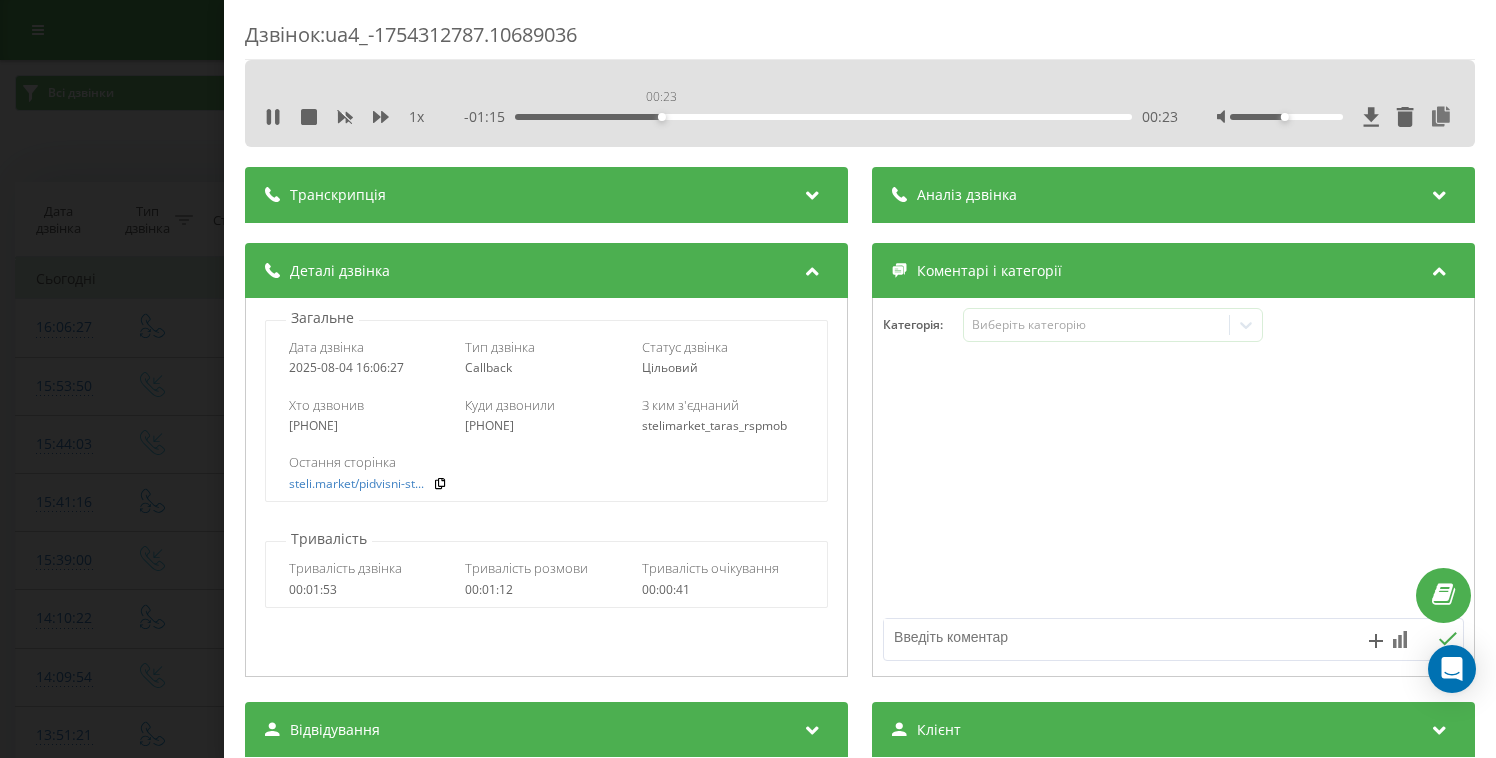 click on "00:23" at bounding box center [823, 117] 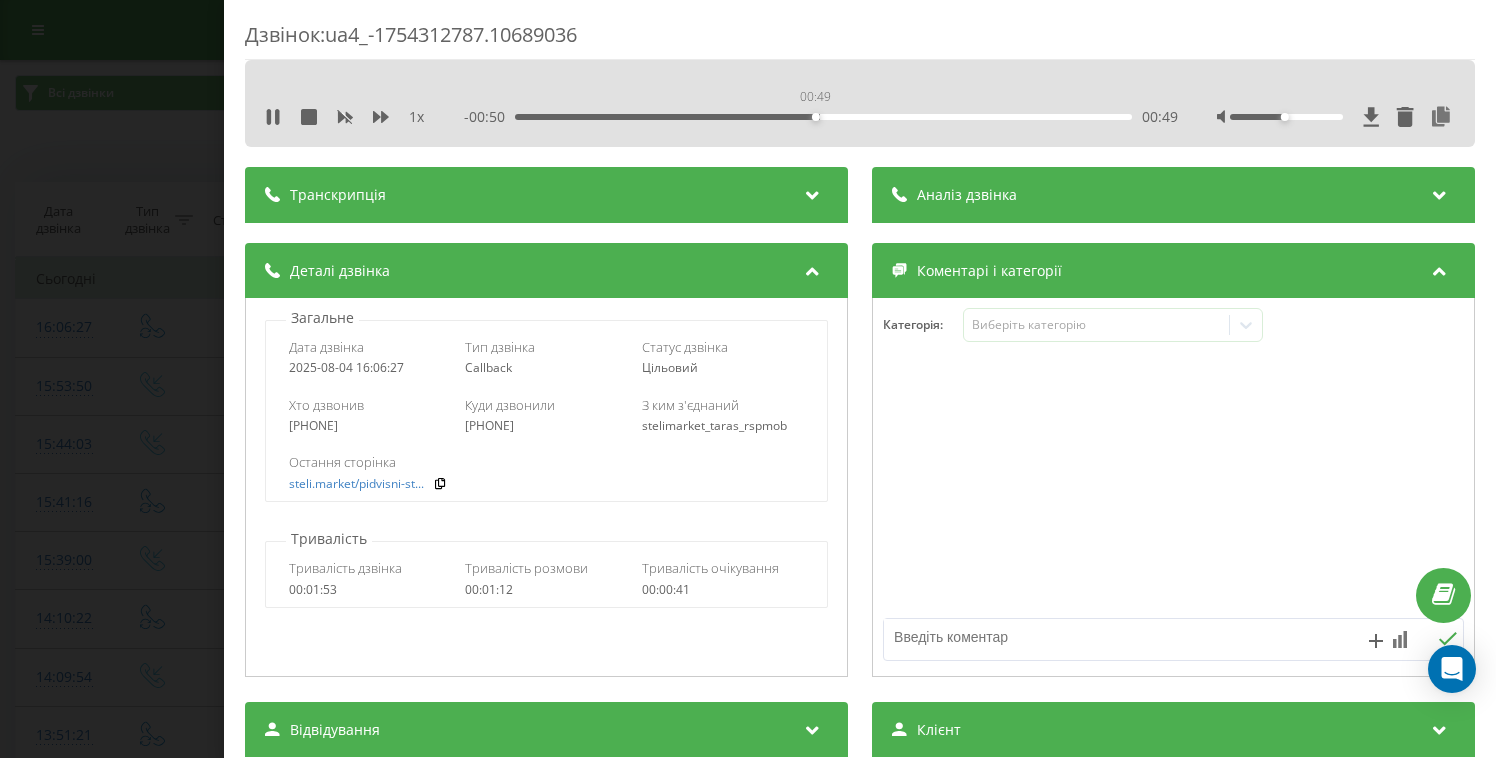 click on "00:49" at bounding box center [823, 117] 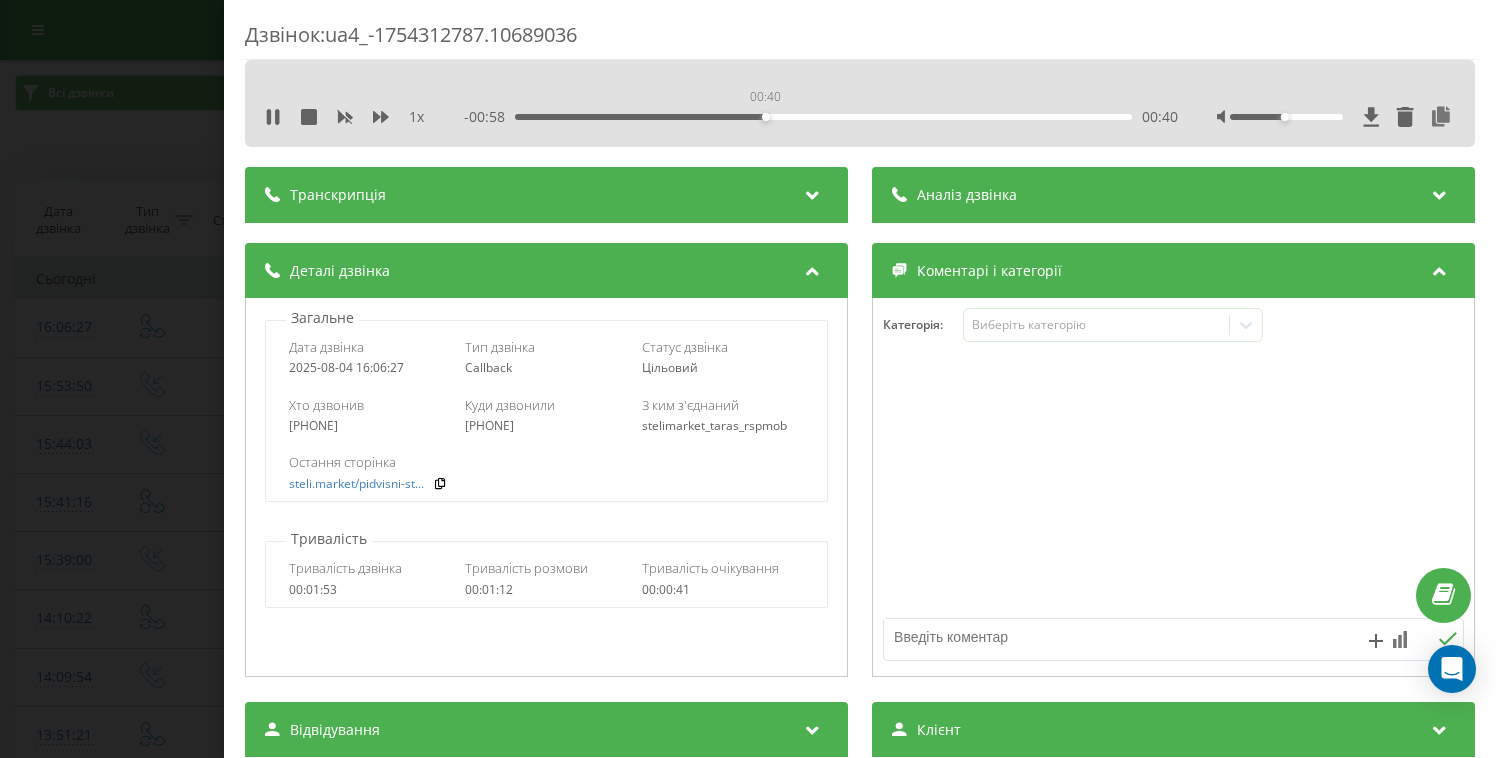 click on "00:40" at bounding box center [823, 117] 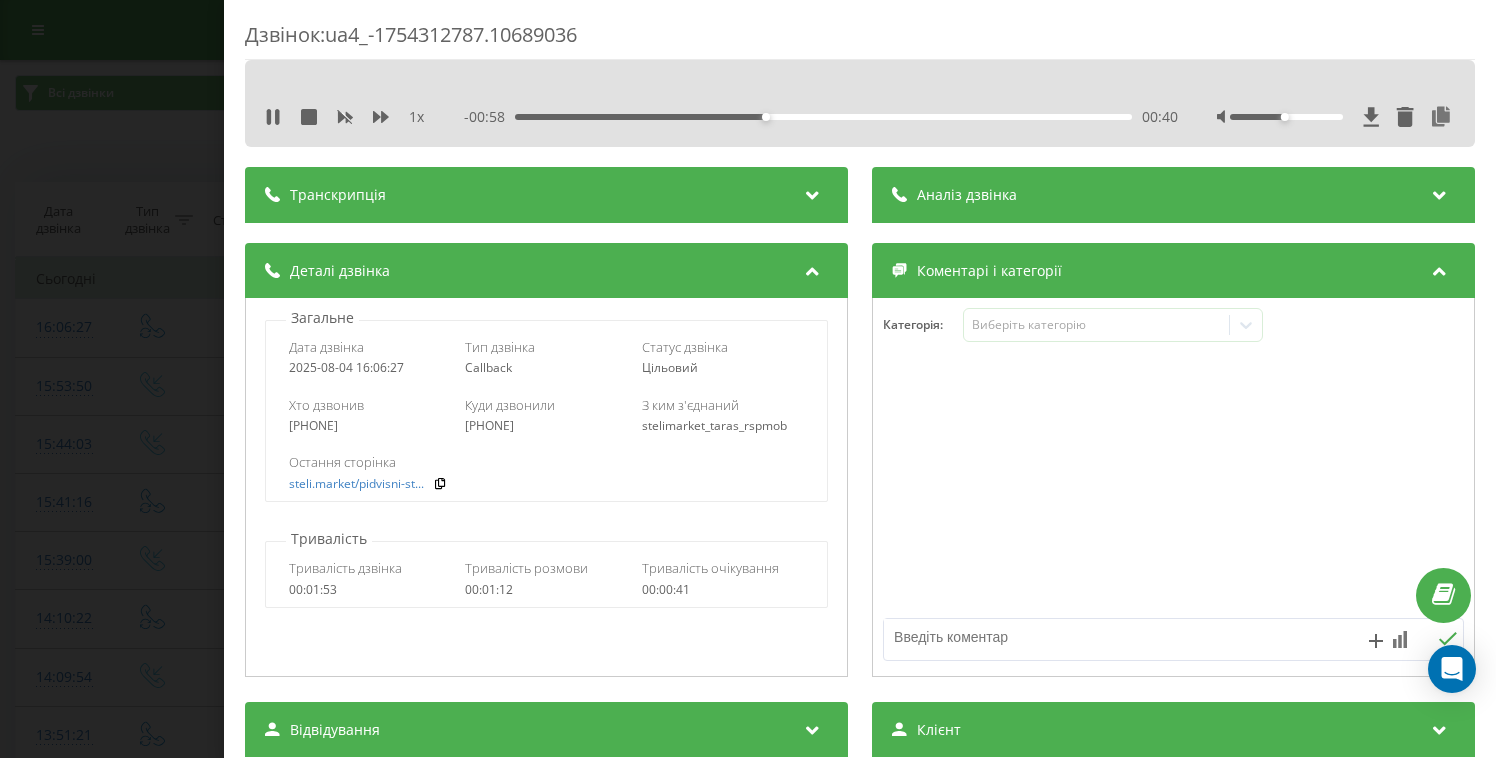 click on "00:40" at bounding box center (823, 117) 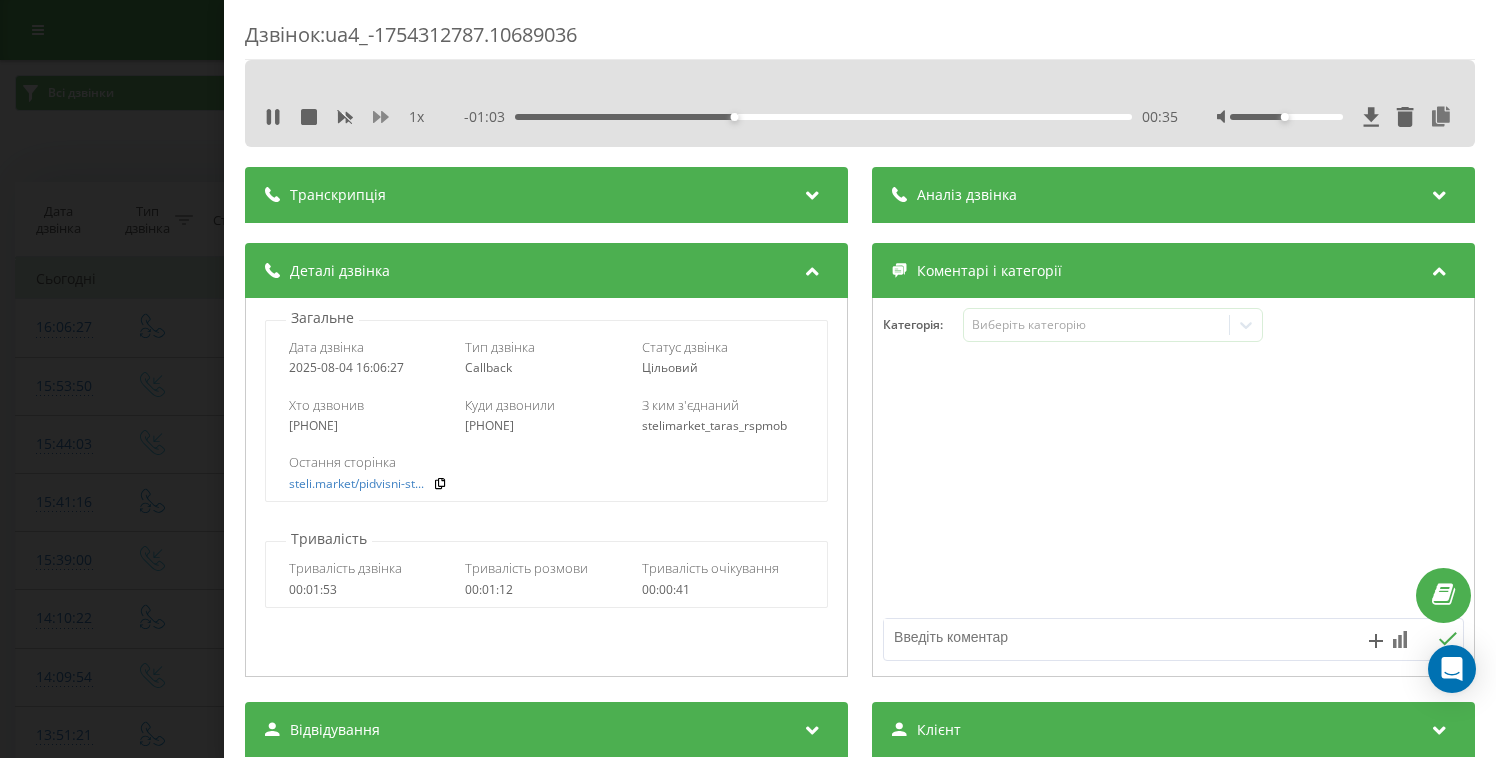 click 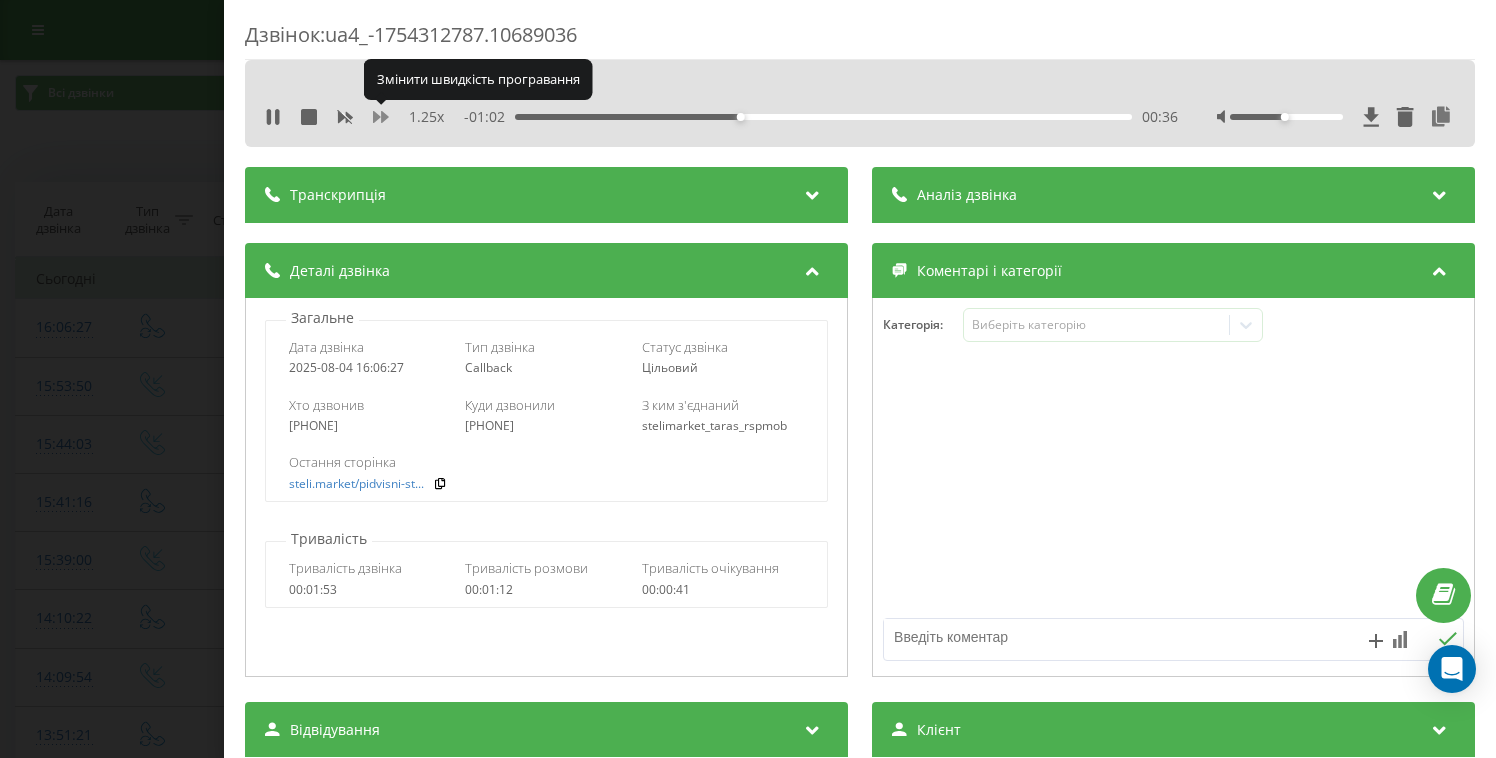 click 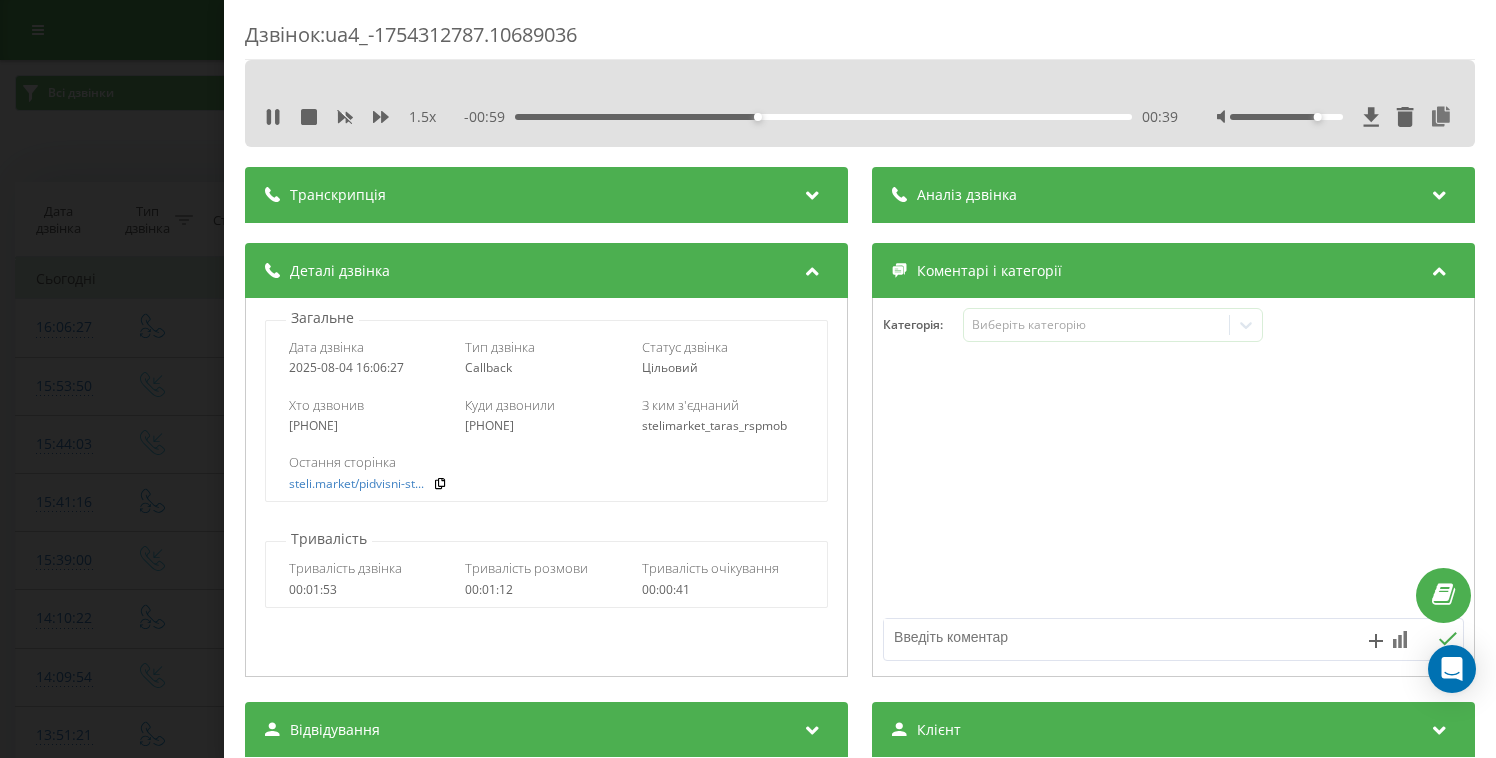 drag, startPoint x: 1311, startPoint y: 118, endPoint x: 1297, endPoint y: 123, distance: 14.866069 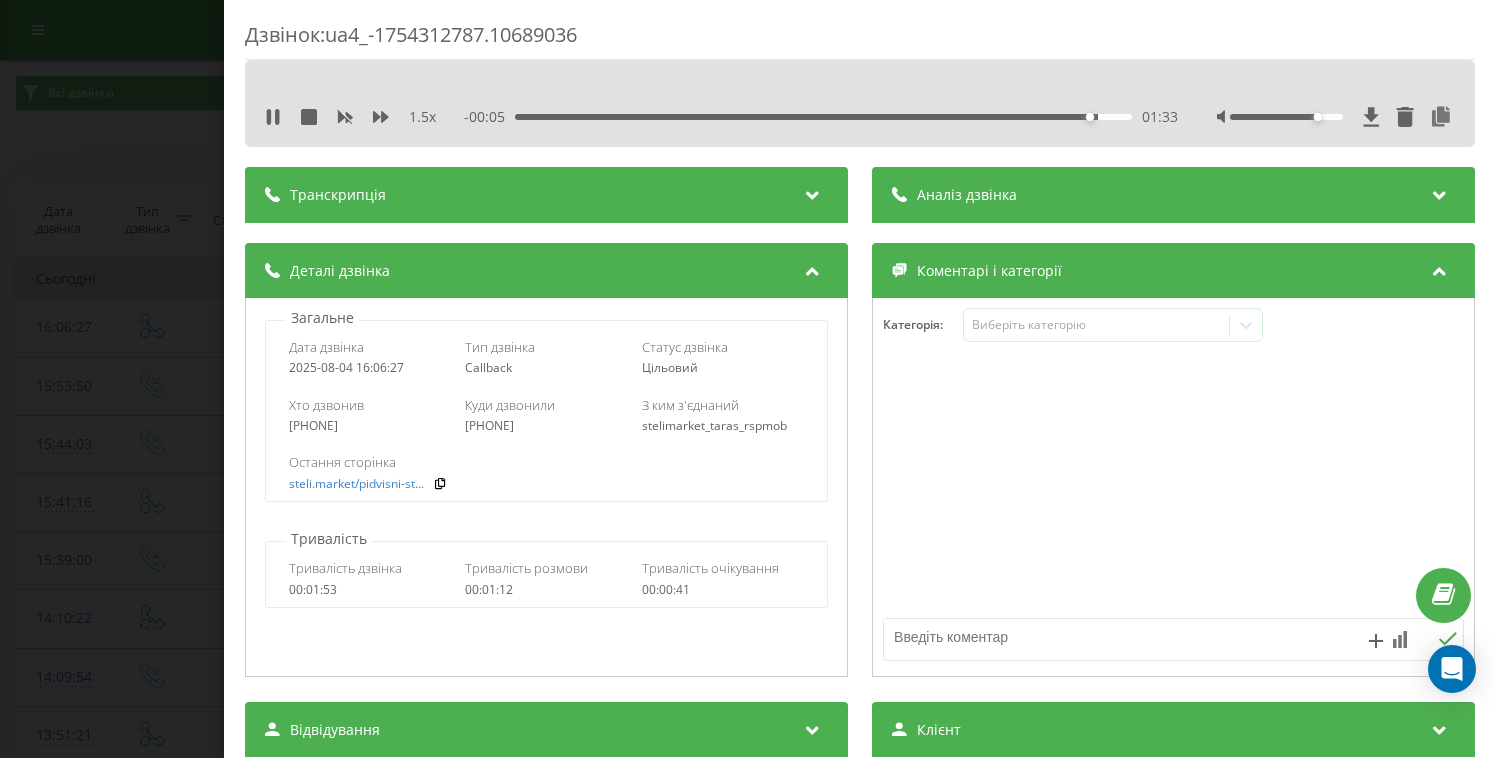 click on "Дзвінок :  ua4_-1754312787.10689036   1.5 x  - 00:05 01:33   01:33   Транскрипція Для AI-аналізу майбутніх дзвінків  налаштуйте та активуйте профіль на сторінці . Якщо профіль вже є і дзвінок відповідає його умовам, оновіть сторінку через 10 хвилин - AI аналізує поточний дзвінок. Аналіз дзвінка Для AI-аналізу майбутніх дзвінків  налаштуйте та активуйте профіль на сторінці . Якщо профіль вже є і дзвінок відповідає його умовам, оновіть сторінку через 10 хвилин - AI аналізує поточний дзвінок. Деталі дзвінка Загальне Дата дзвінка 2025-08-04 16:06:27 Тип дзвінка Callback Статус дзвінка Цільовий 380502211745 : cpc" at bounding box center (748, 379) 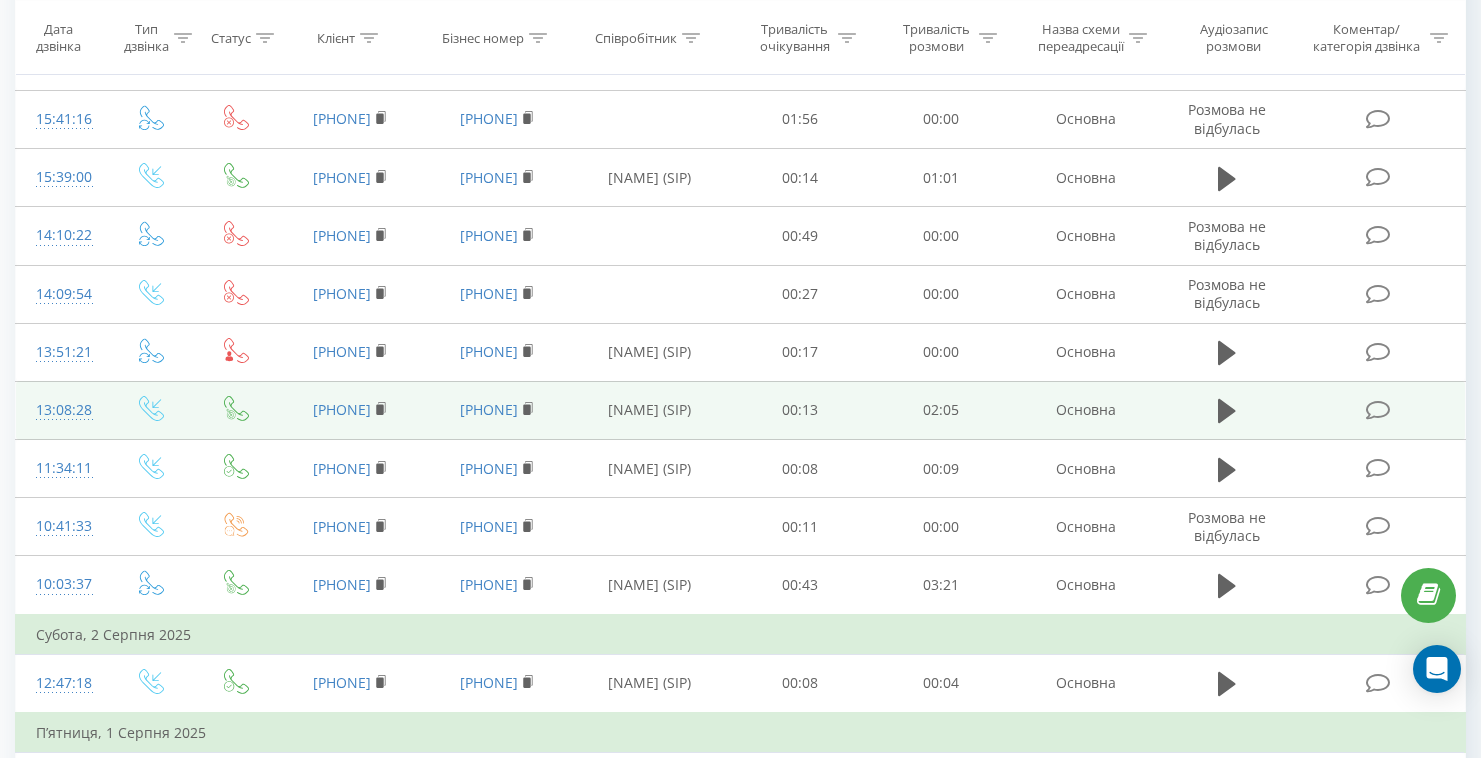 scroll, scrollTop: 233, scrollLeft: 0, axis: vertical 